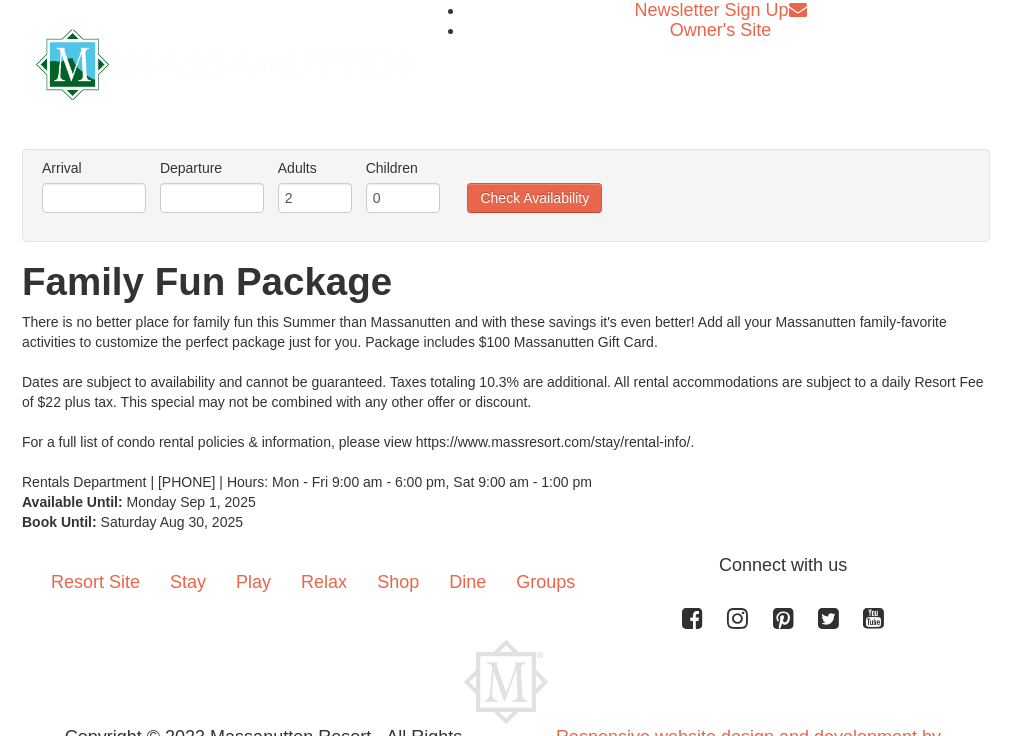 scroll, scrollTop: 0, scrollLeft: 0, axis: both 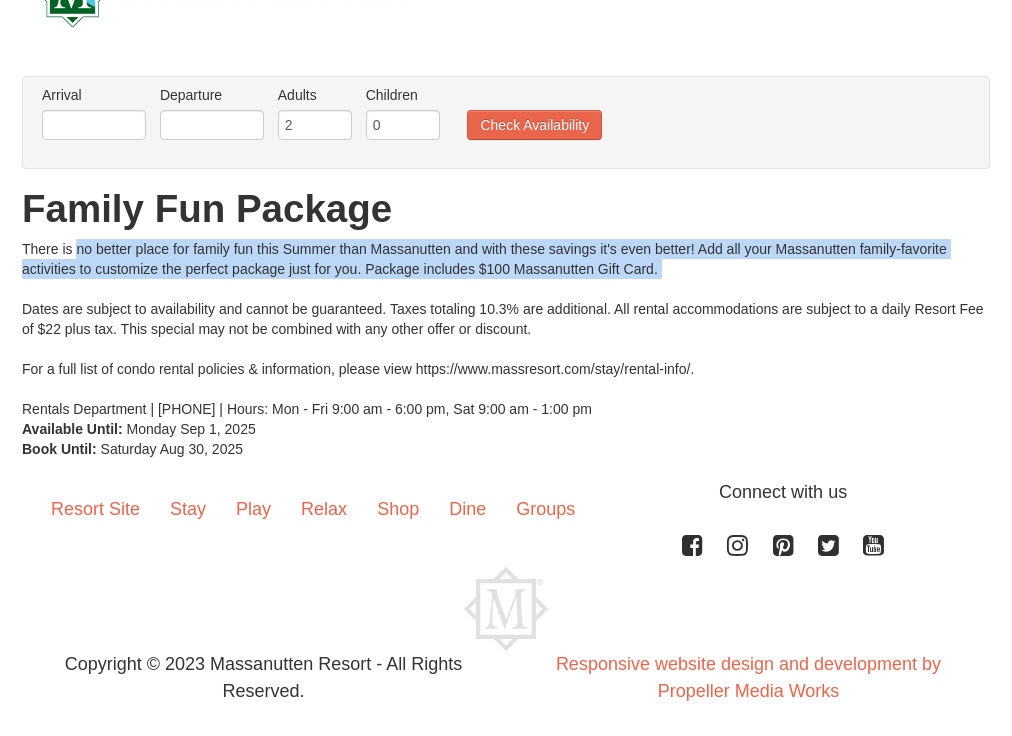 drag, startPoint x: 149, startPoint y: 234, endPoint x: 165, endPoint y: 285, distance: 53.450912 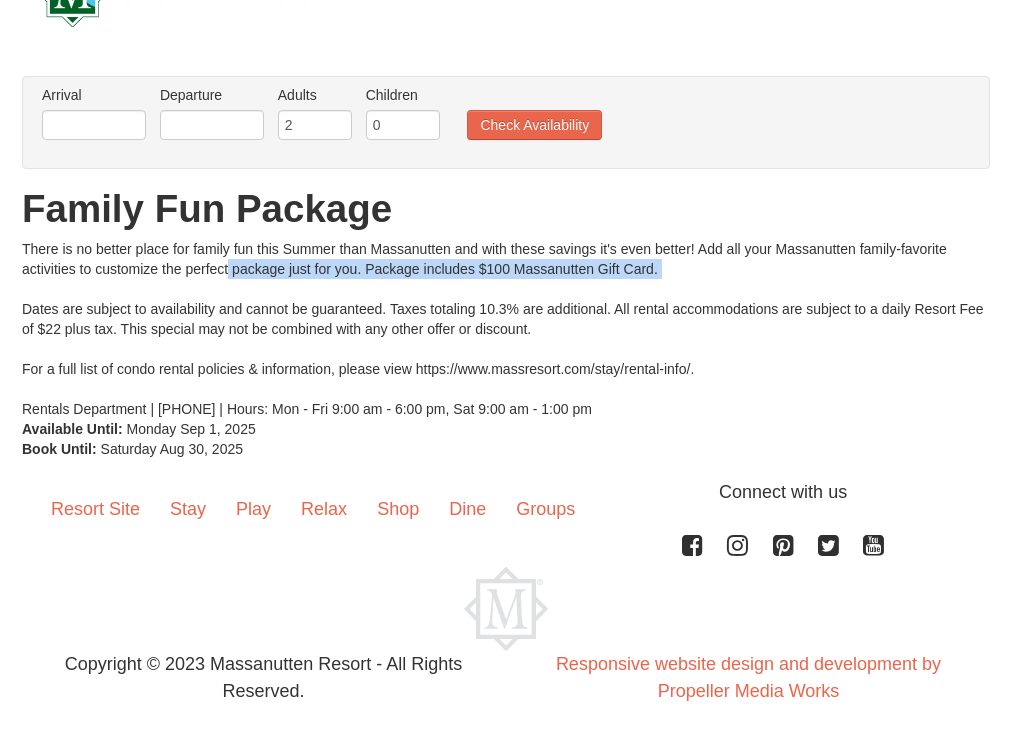 drag, startPoint x: 170, startPoint y: 264, endPoint x: 170, endPoint y: 294, distance: 30 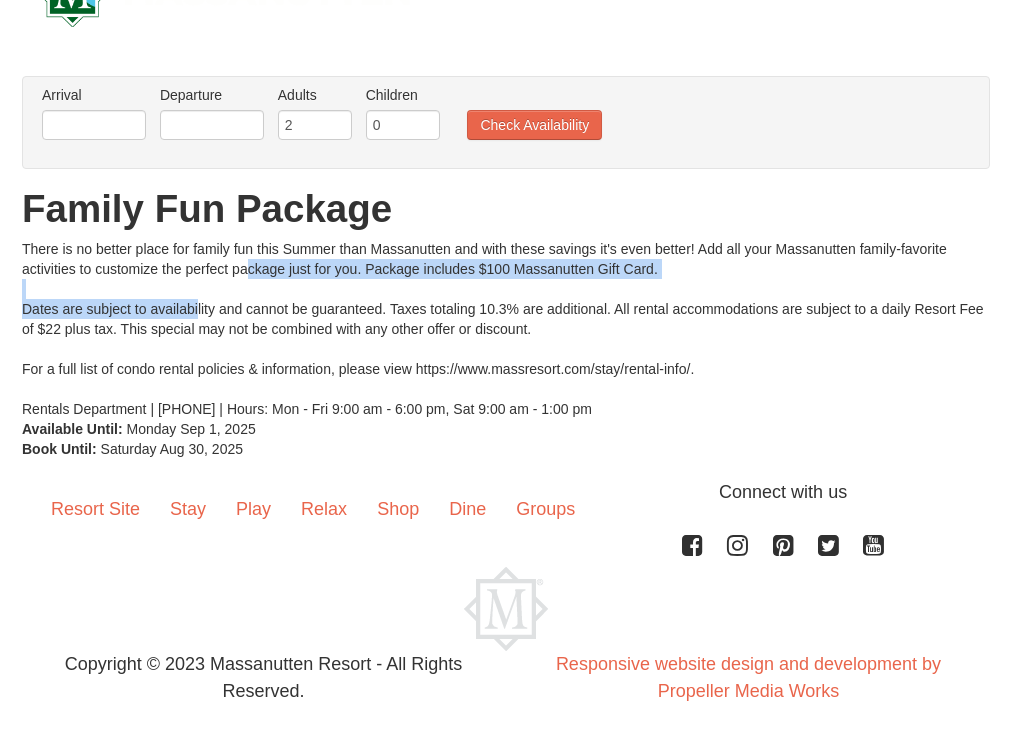 drag, startPoint x: 193, startPoint y: 274, endPoint x: 197, endPoint y: 315, distance: 41.19466 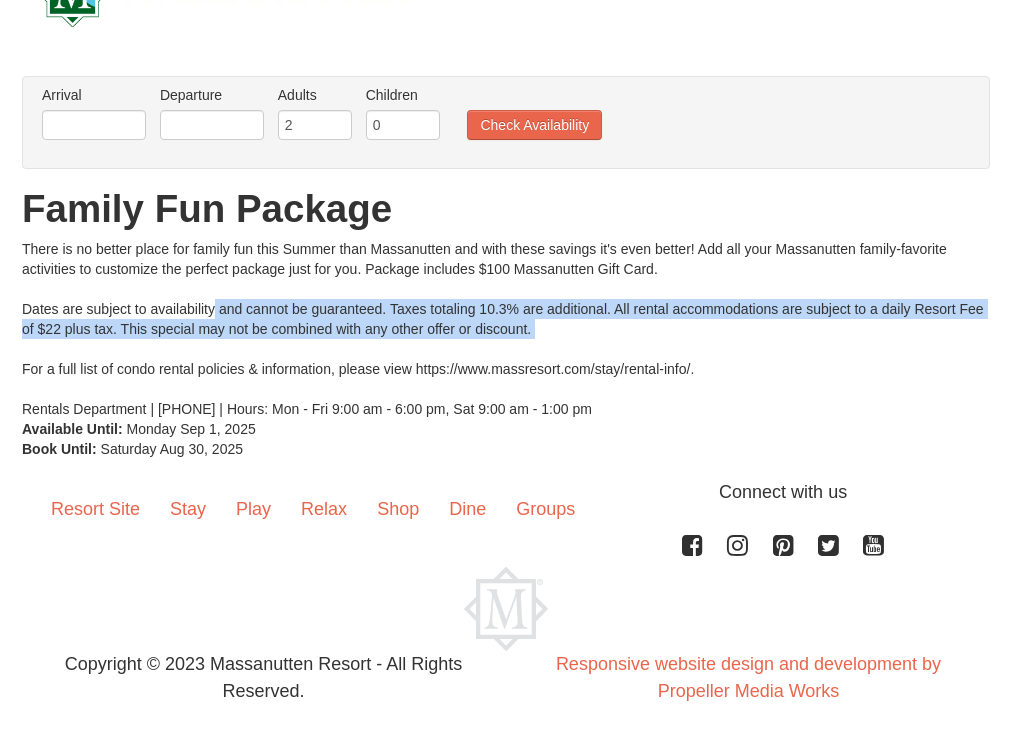 drag, startPoint x: 218, startPoint y: 319, endPoint x: 222, endPoint y: 349, distance: 30.265491 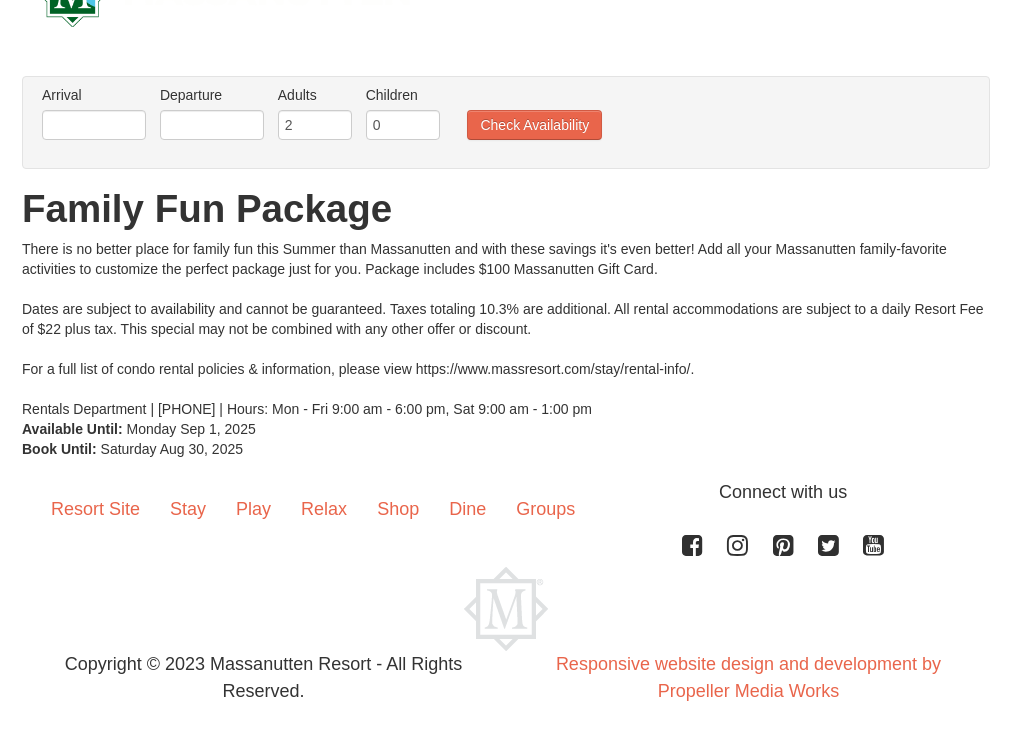 click on "There is no better place for family fun this Summer than Massanutten and with these savings it's even better! Add all your Massanutten family-favorite activities to customize the perfect package just for you. Package includes $100 Massanutten Gift Card.  Dates are subject to availability and cannot be guaranteed. Taxes totaling 10.3% are additional. All rental accommodations are subject to a daily Resort Fee of $22 plus tax. This special may not be combined with any other offer or discount.   For a full list of condo rental policies & information, please view https://www.massresort.com/stay/rental-info/. Rentals Department | 540.289.4952 | Hours: Mon - Fri 9:00 am - 6:00 pm, Sat 9:00 am - 1:00 pm" at bounding box center [506, 329] 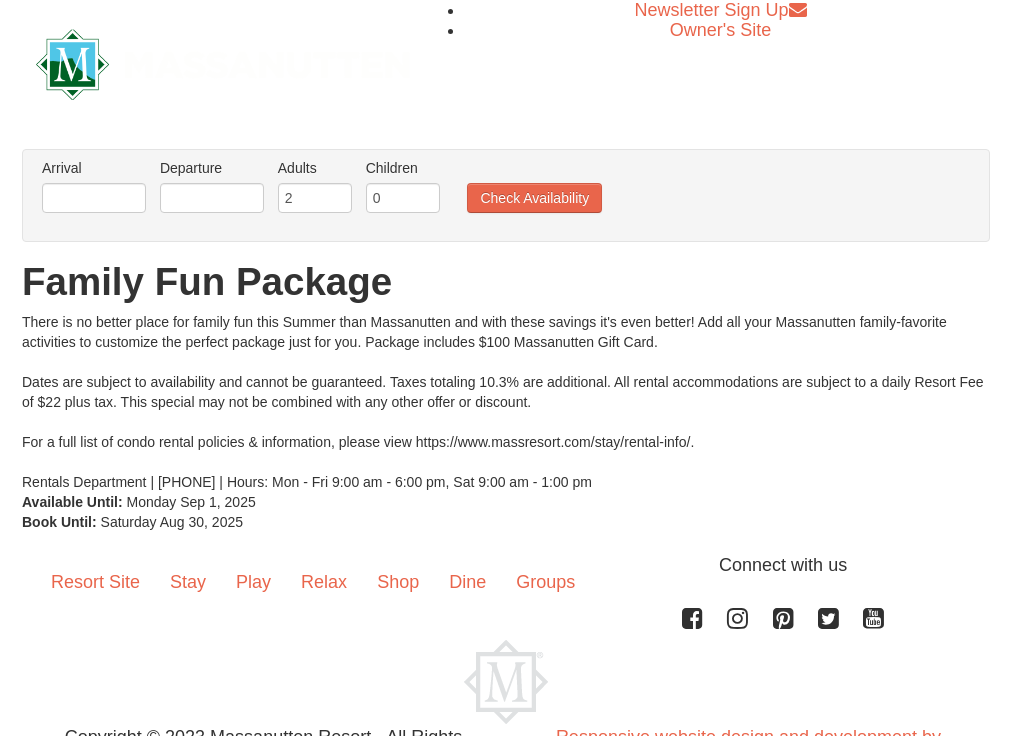 scroll, scrollTop: 0, scrollLeft: 0, axis: both 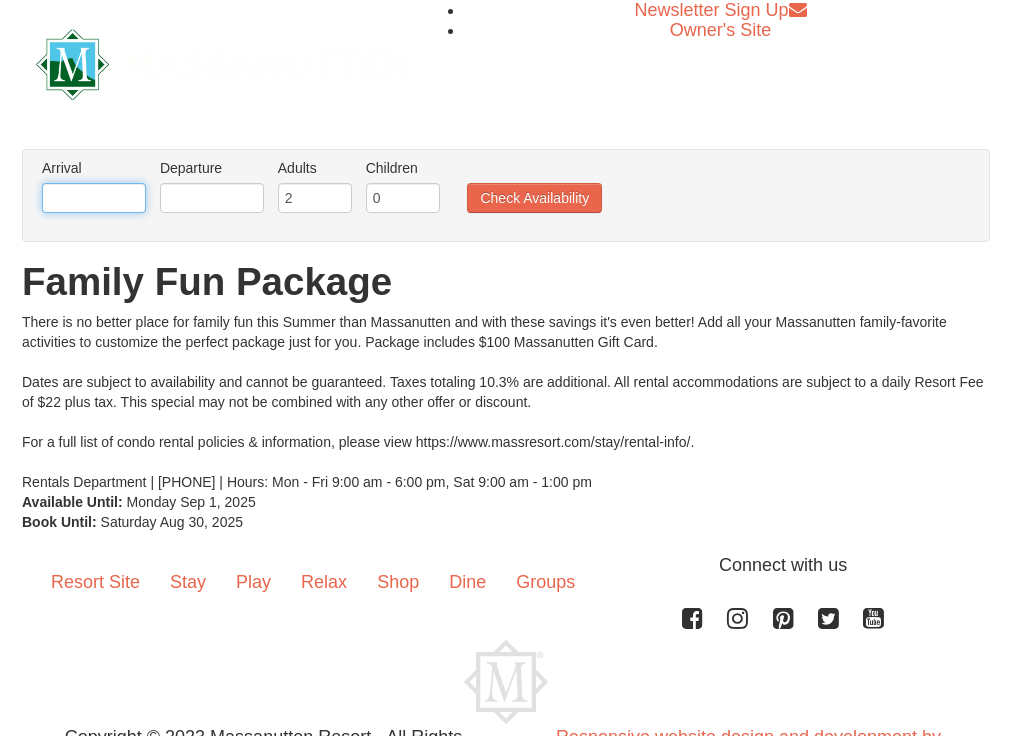click at bounding box center [94, 198] 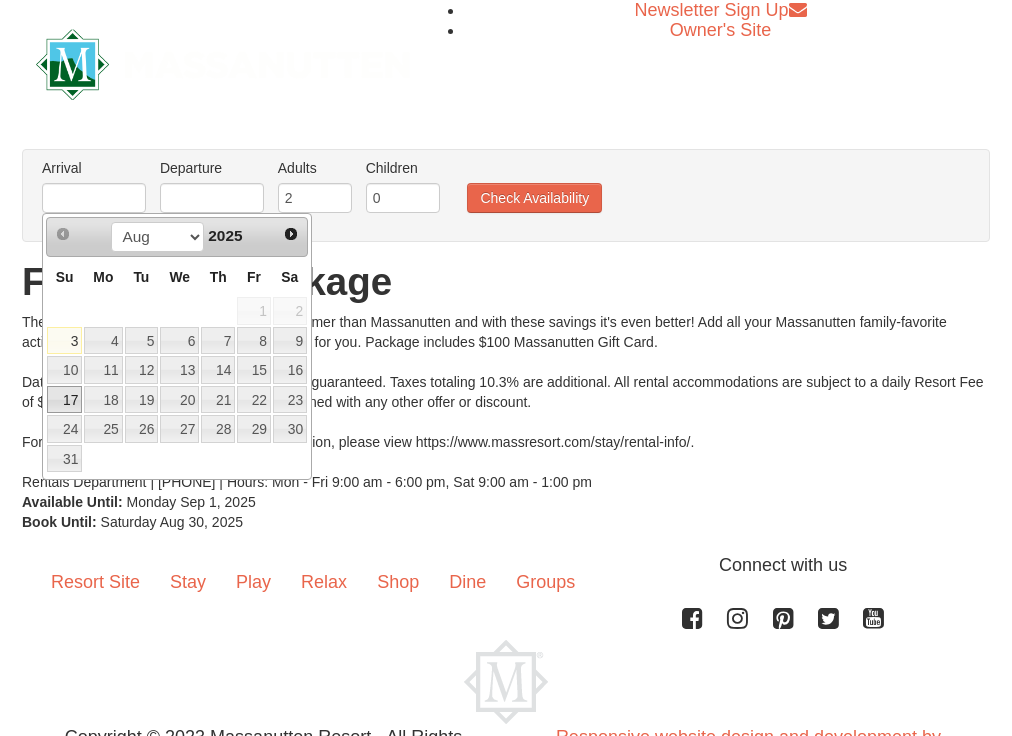 click on "17" at bounding box center (64, 400) 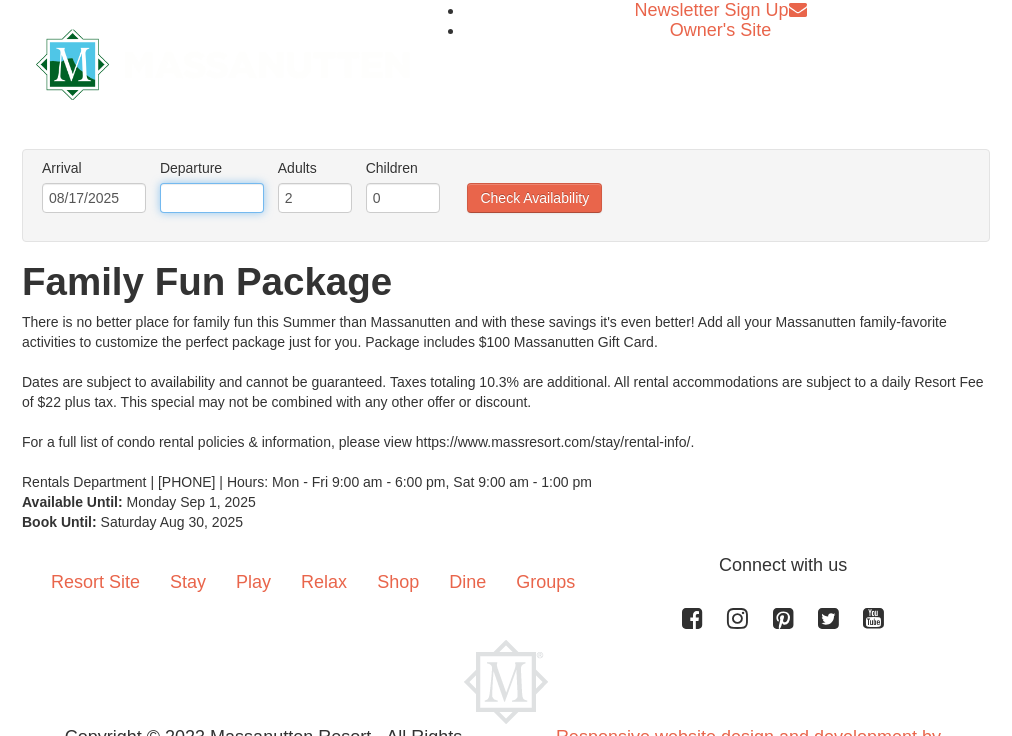 click at bounding box center [212, 198] 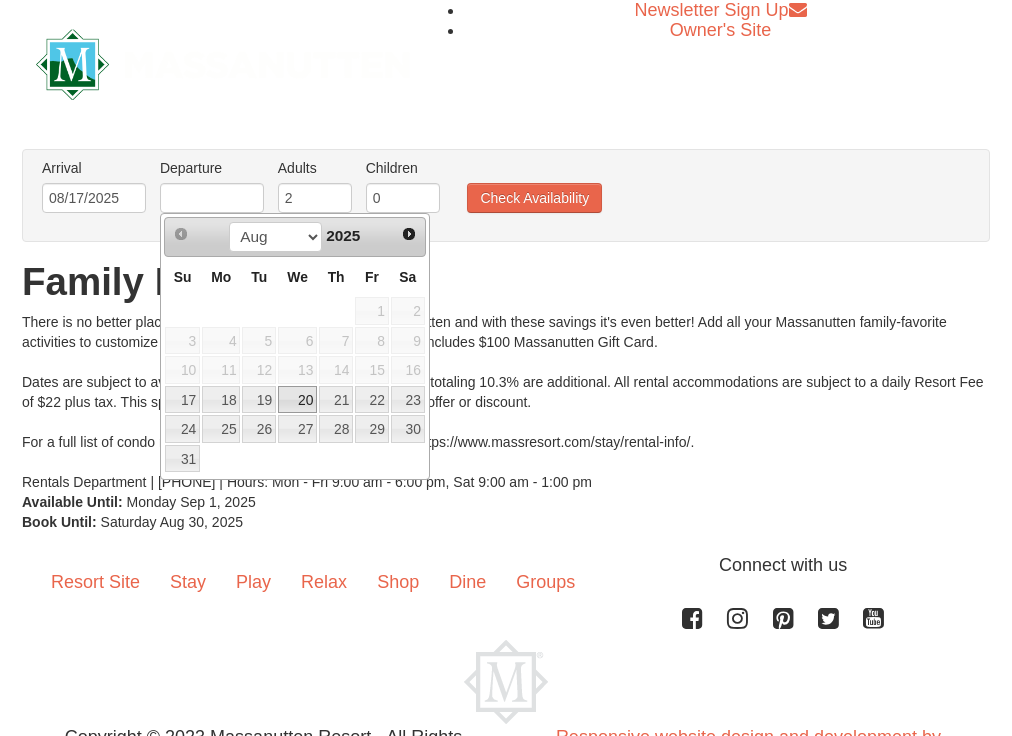 click on "20" at bounding box center (297, 400) 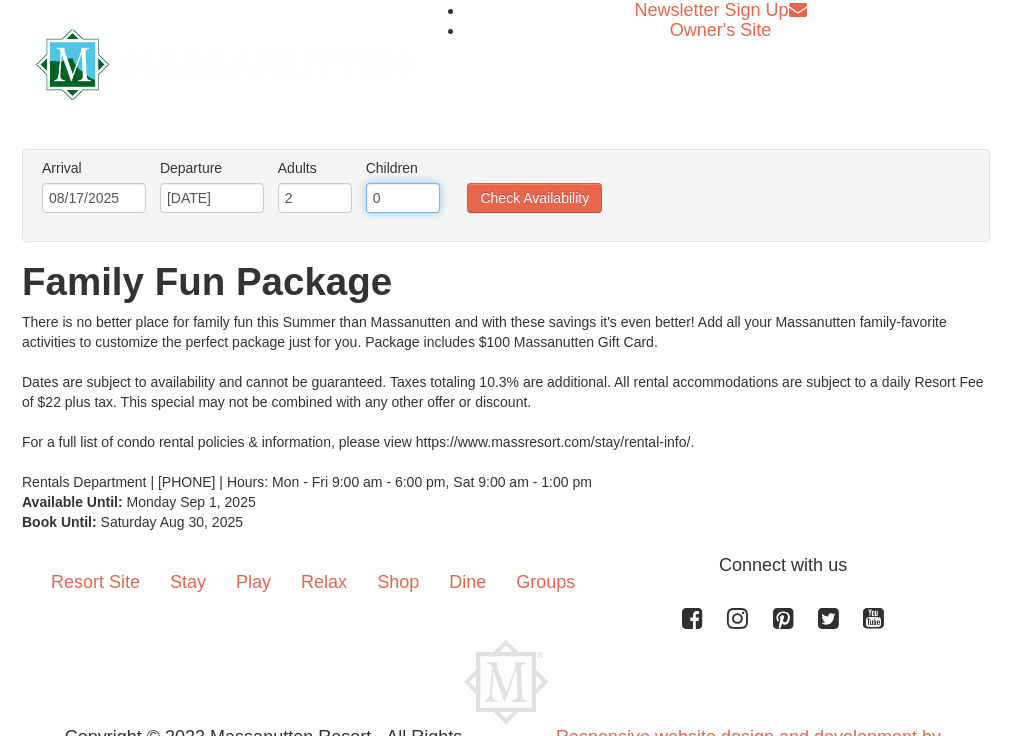 click on "0" at bounding box center [403, 198] 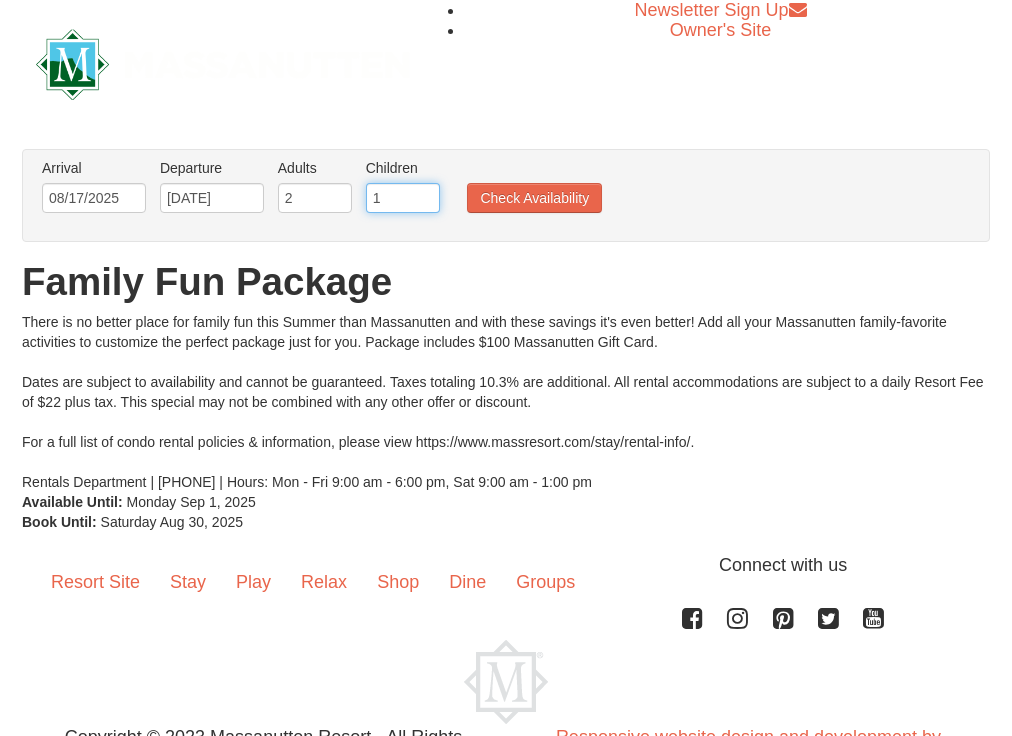 click on "1" at bounding box center (403, 198) 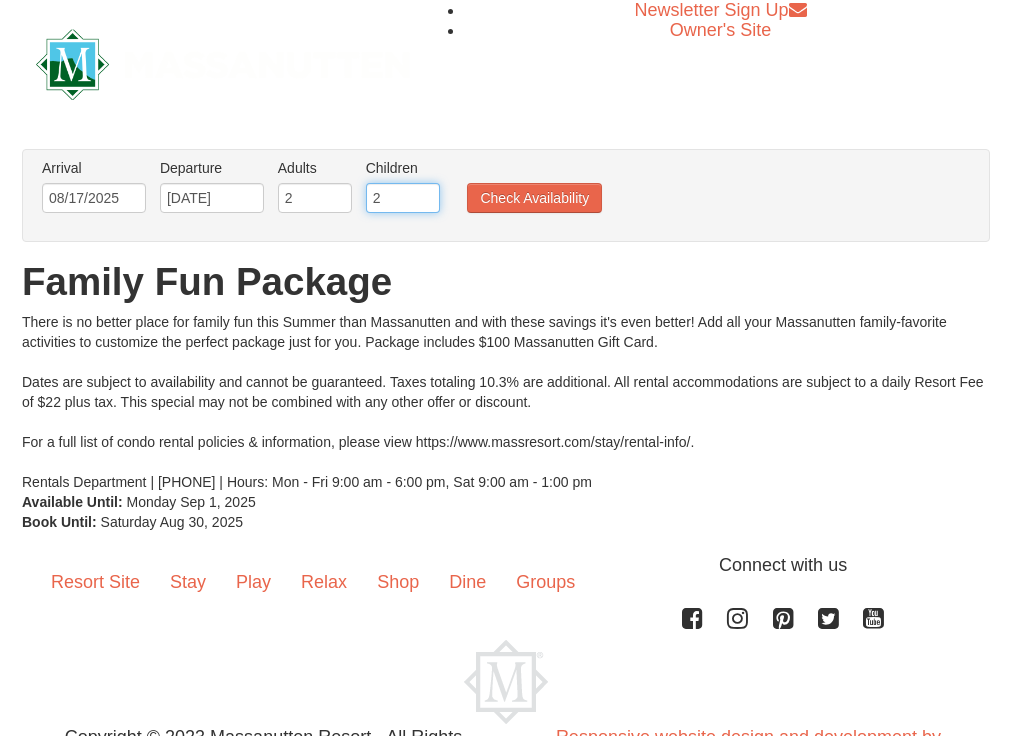 click on "2" at bounding box center [403, 198] 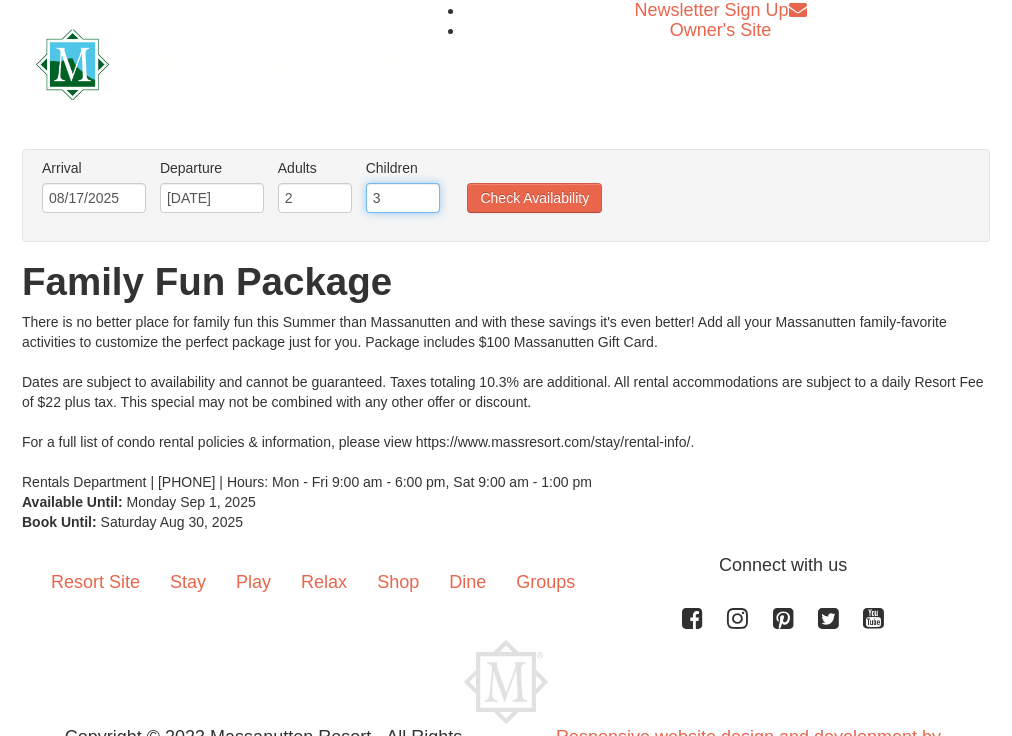 click on "3" at bounding box center [403, 198] 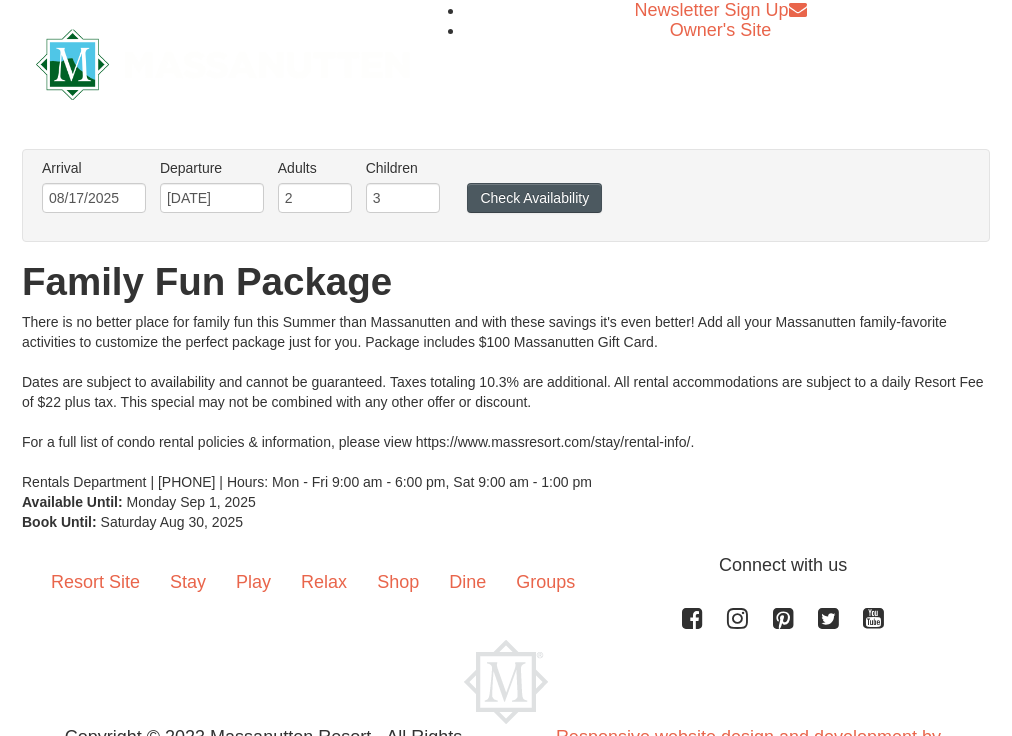 click on "Check Availability" at bounding box center [534, 198] 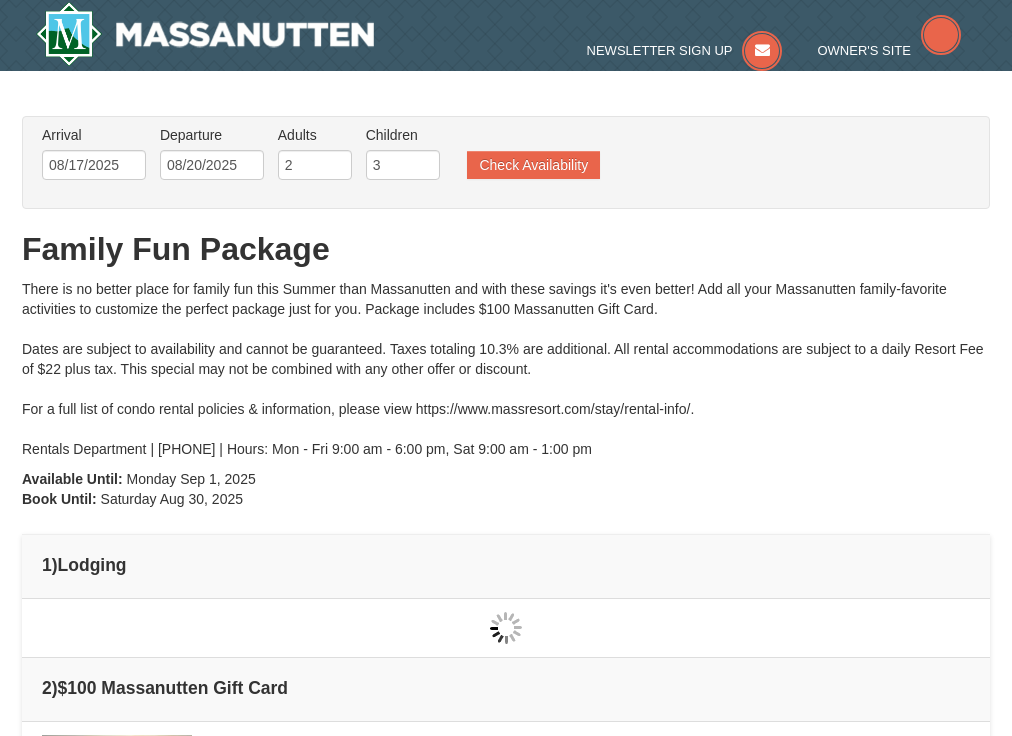 type on "08/17/2025" 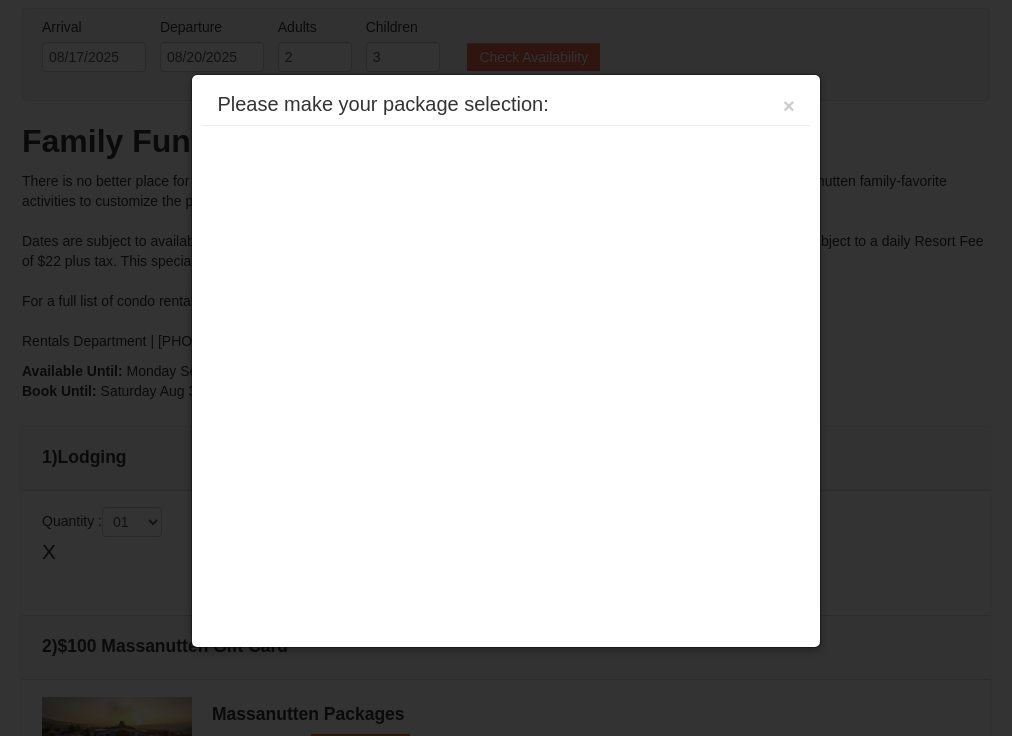scroll, scrollTop: 211, scrollLeft: 0, axis: vertical 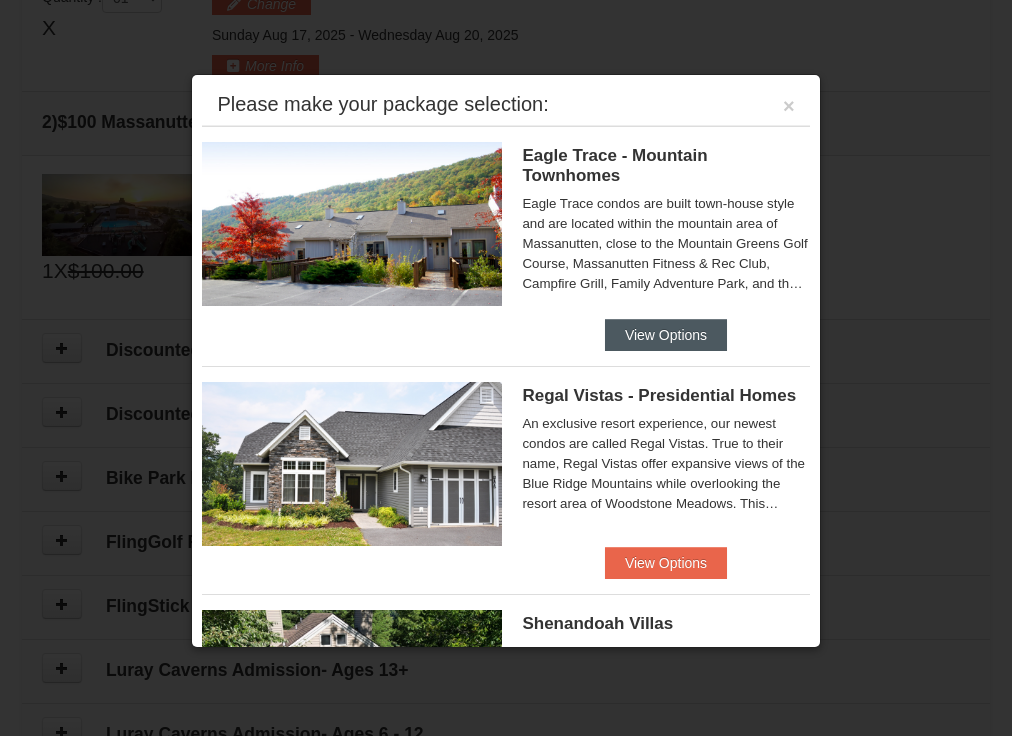 click on "View Options" at bounding box center [666, 335] 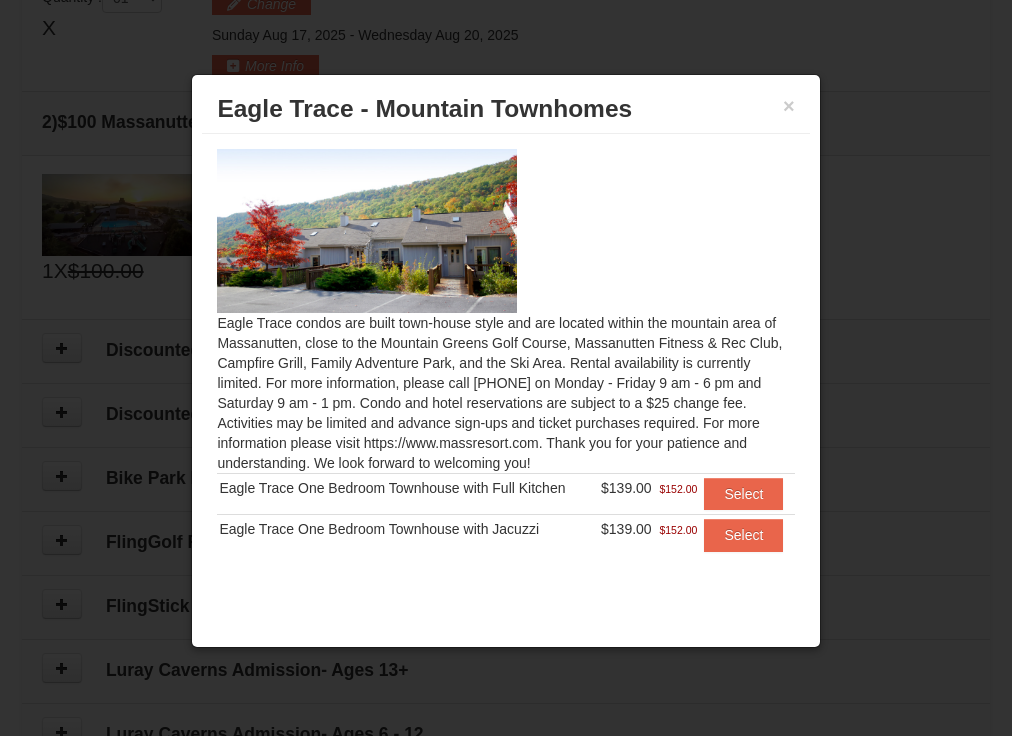 drag, startPoint x: 447, startPoint y: 491, endPoint x: 498, endPoint y: 502, distance: 52.17279 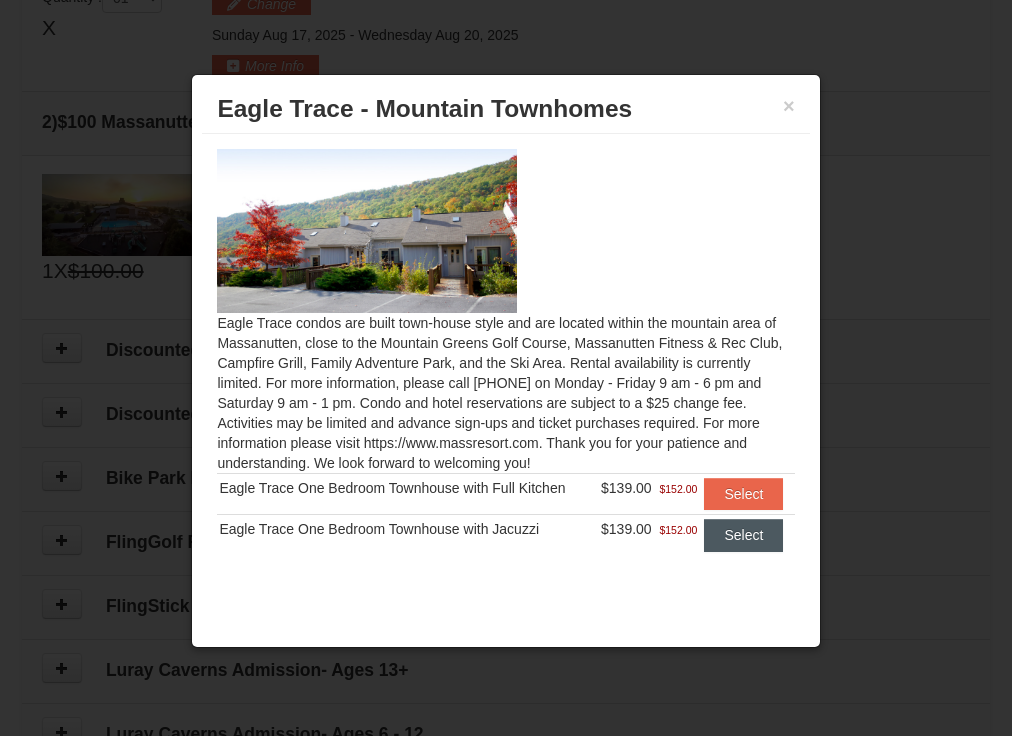 click on "Select" at bounding box center (743, 535) 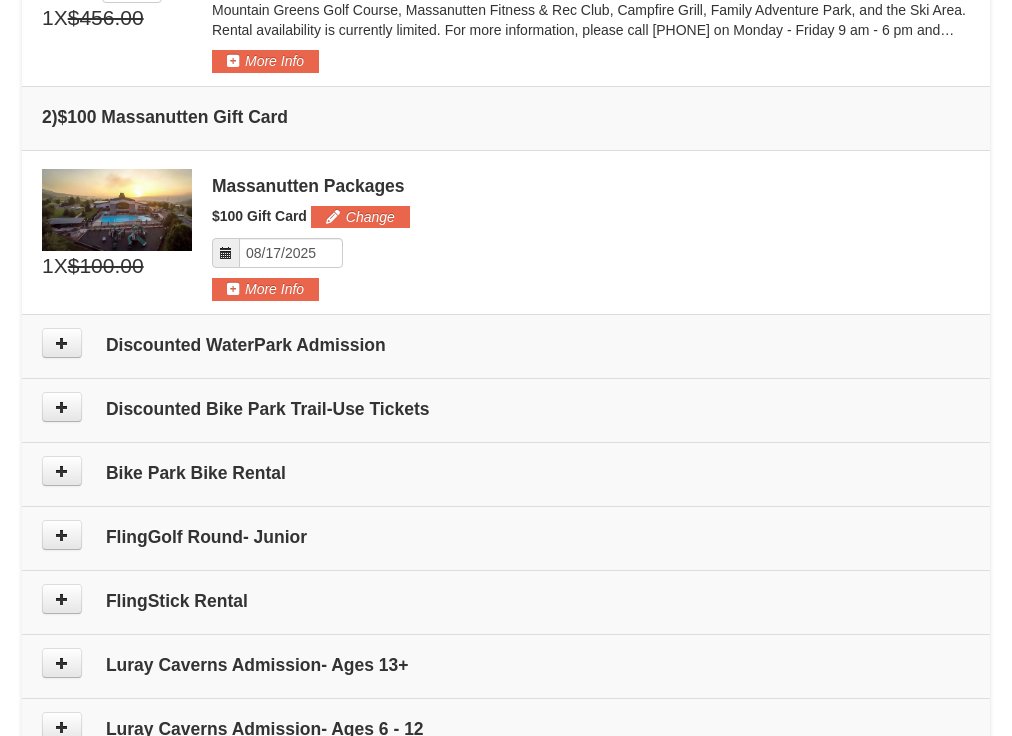 scroll, scrollTop: 743, scrollLeft: 0, axis: vertical 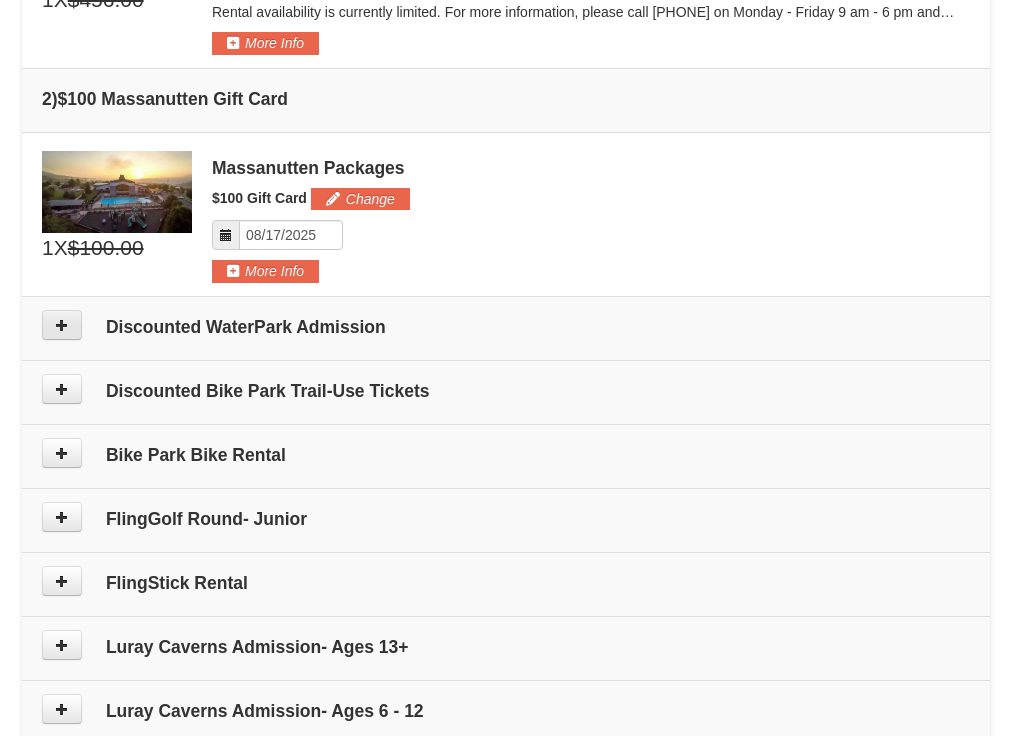 click at bounding box center (62, 325) 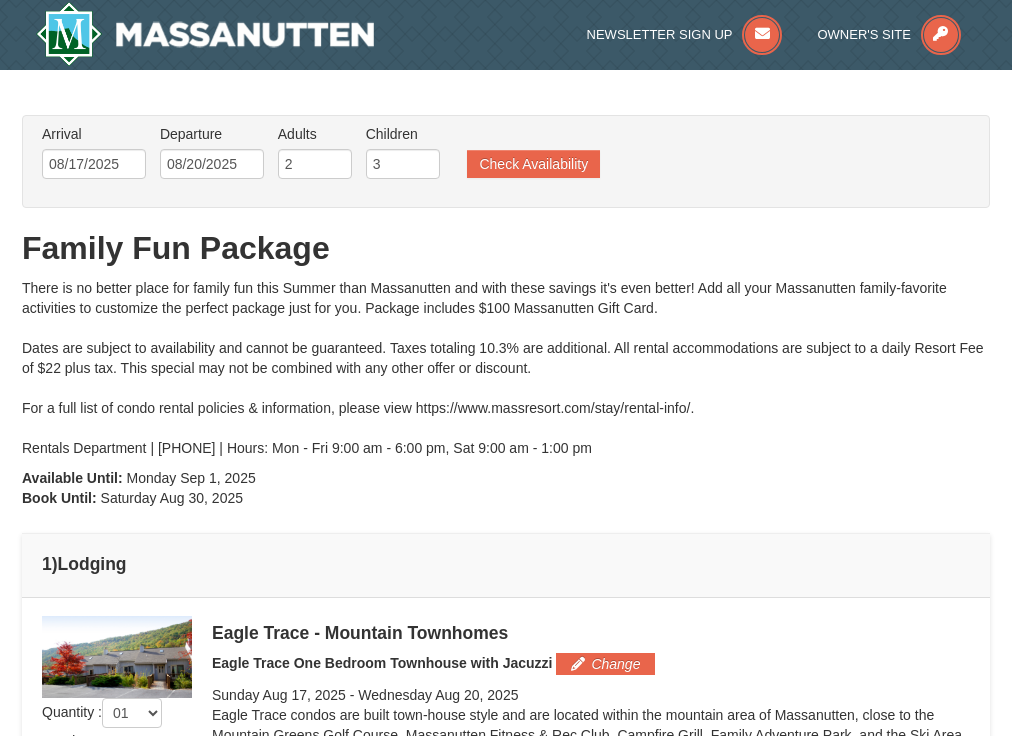 scroll, scrollTop: 0, scrollLeft: 0, axis: both 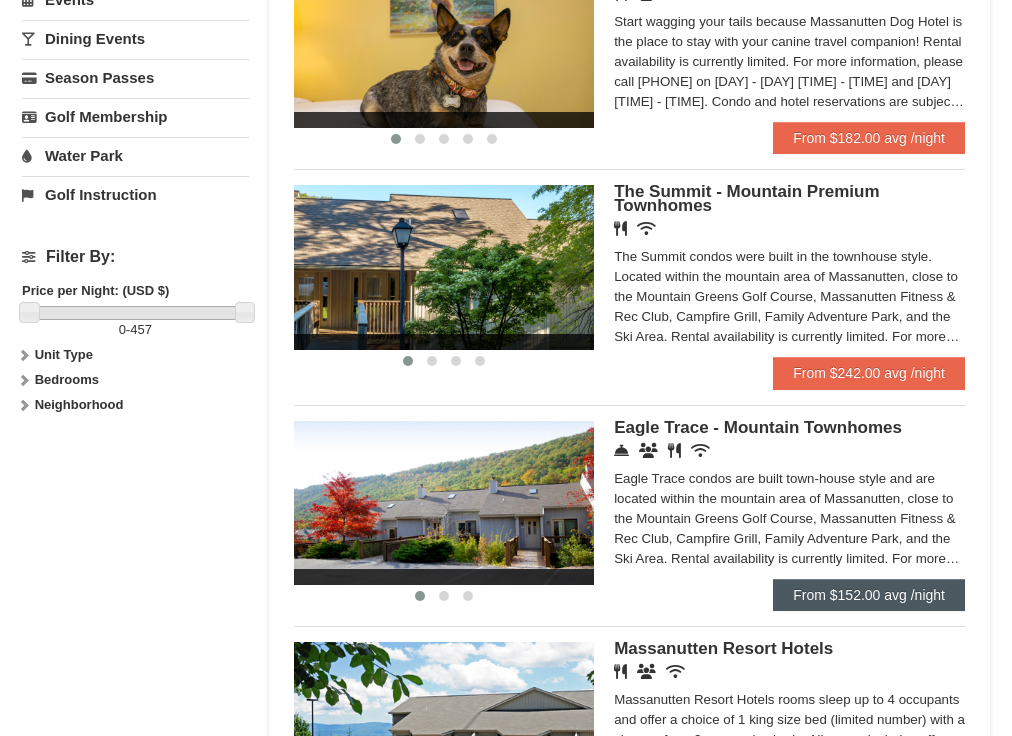 click on "From $152.00 avg /night" at bounding box center (869, 595) 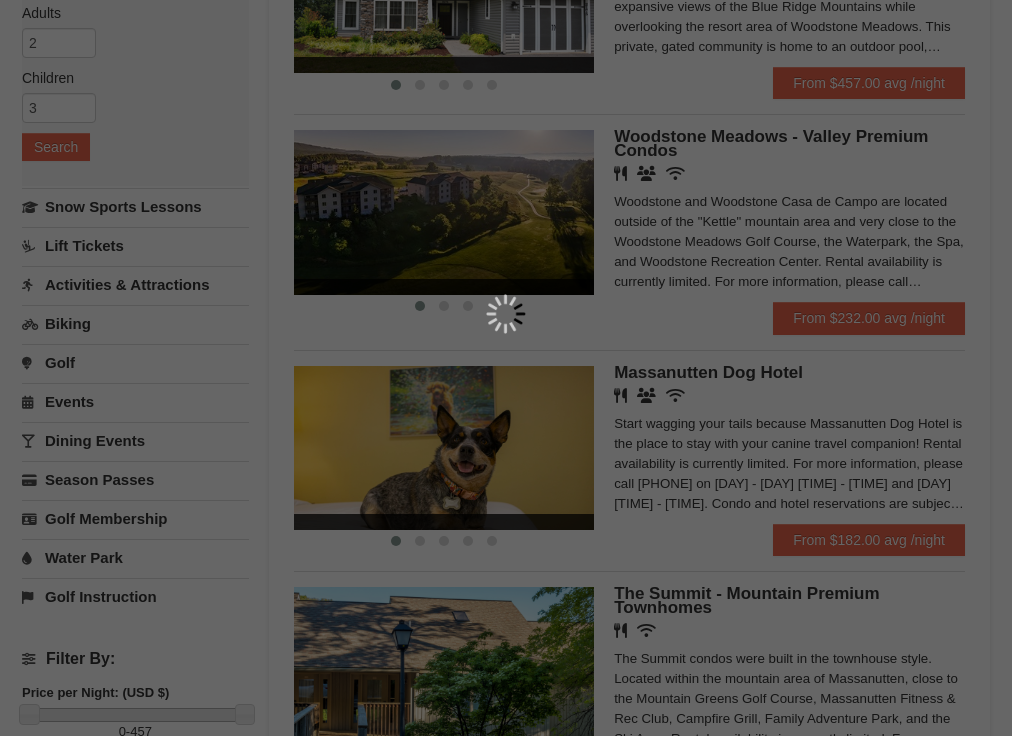scroll, scrollTop: 0, scrollLeft: 0, axis: both 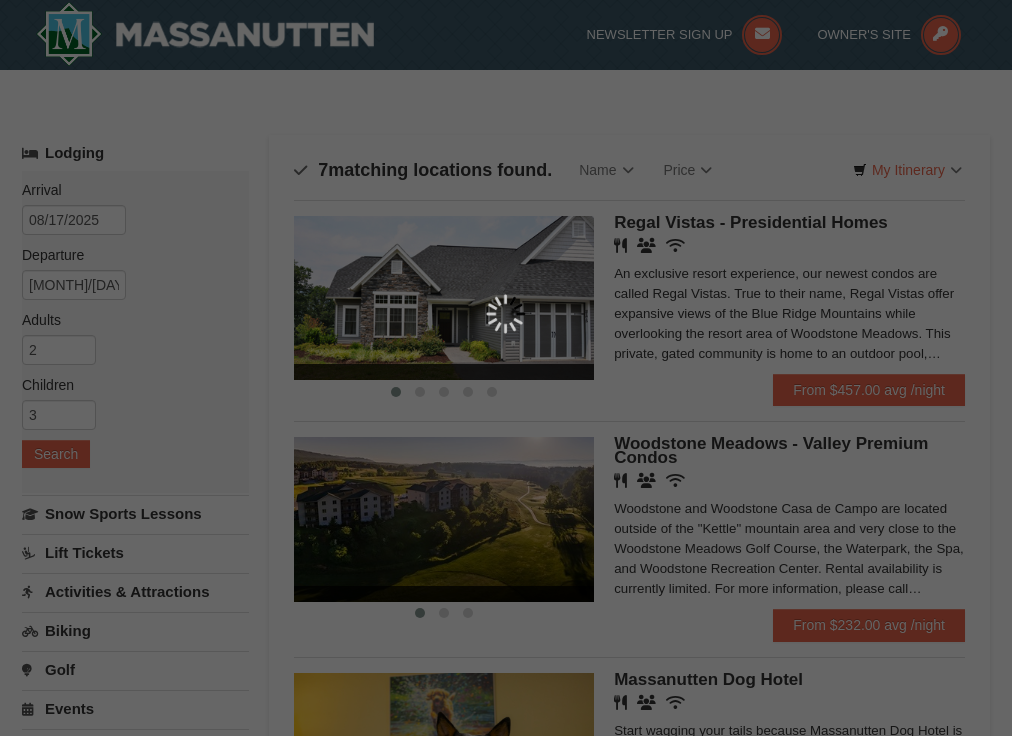 click at bounding box center (506, 368) 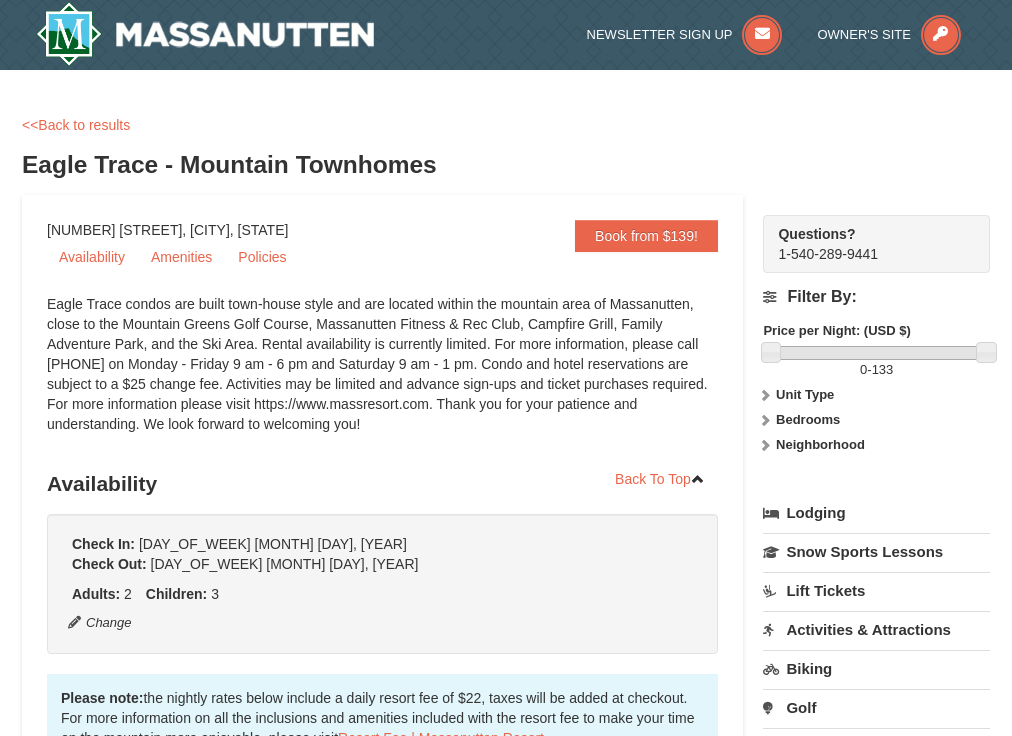 scroll, scrollTop: 0, scrollLeft: 0, axis: both 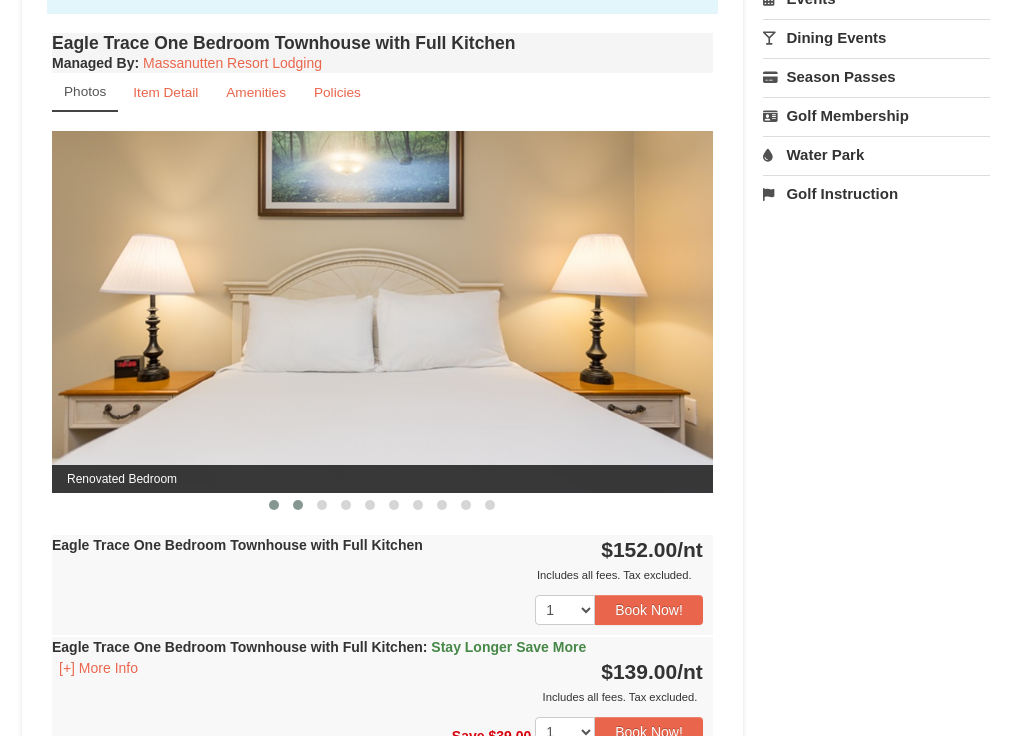 click at bounding box center (298, 505) 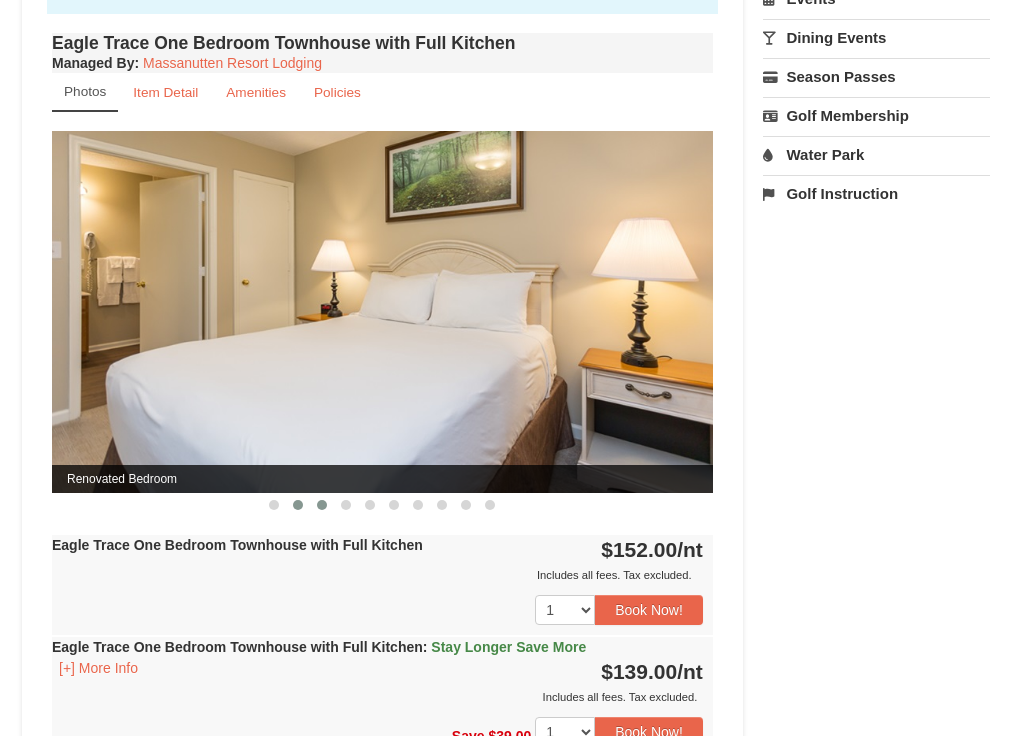 click at bounding box center (322, 505) 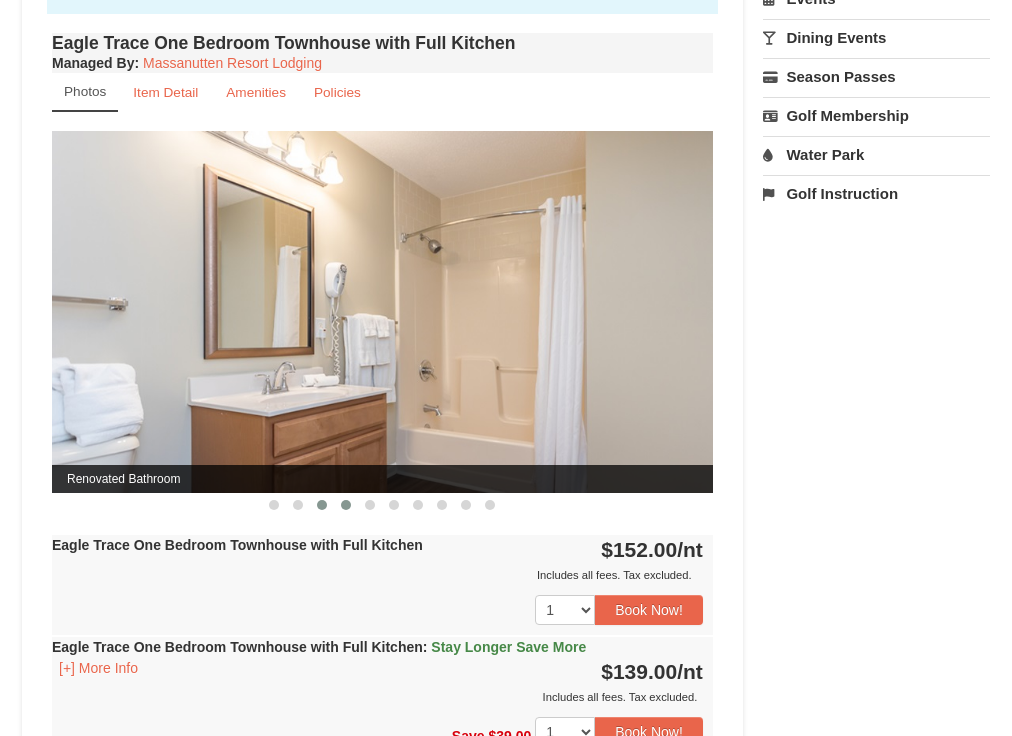click at bounding box center (346, 505) 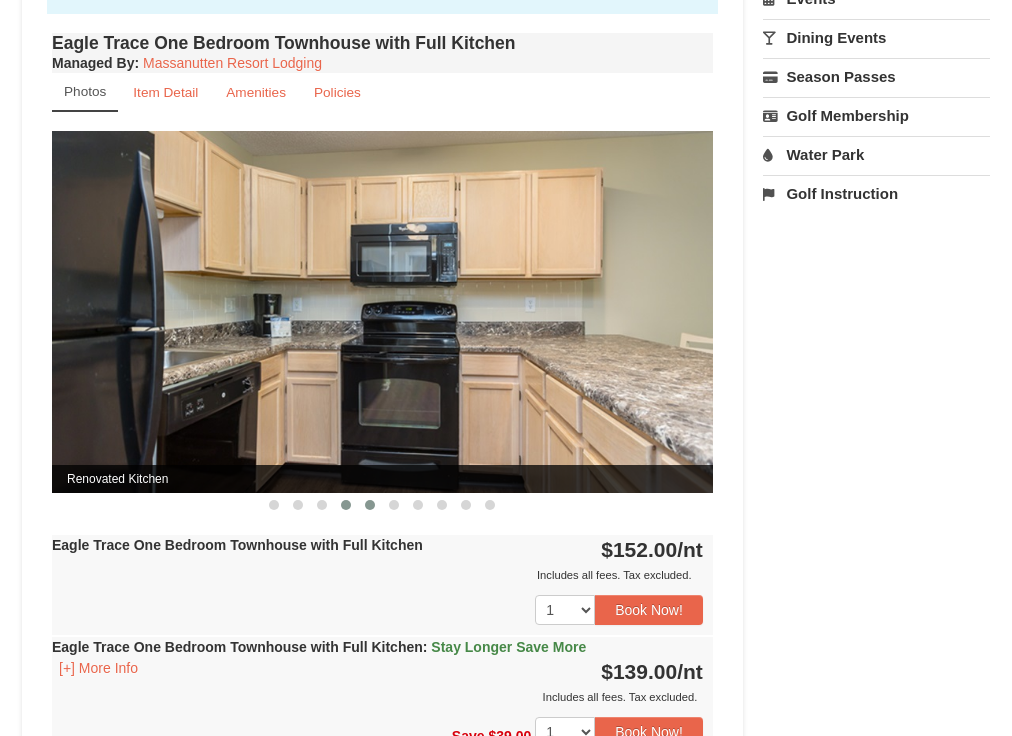 click at bounding box center [370, 505] 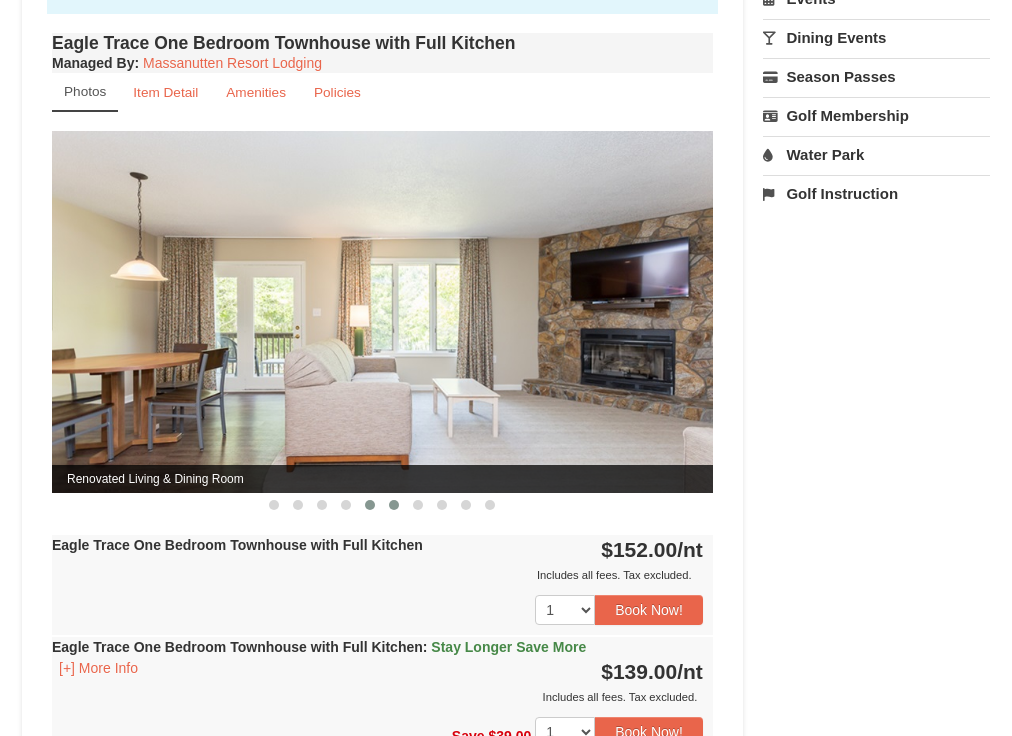 click at bounding box center (394, 505) 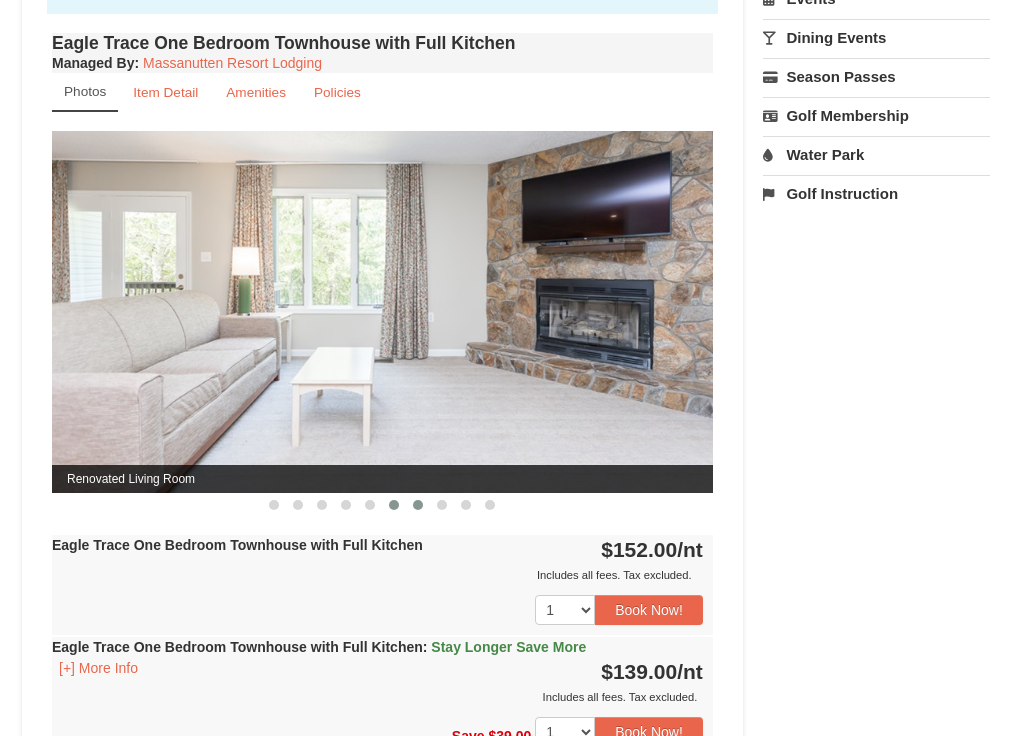 click at bounding box center (418, 505) 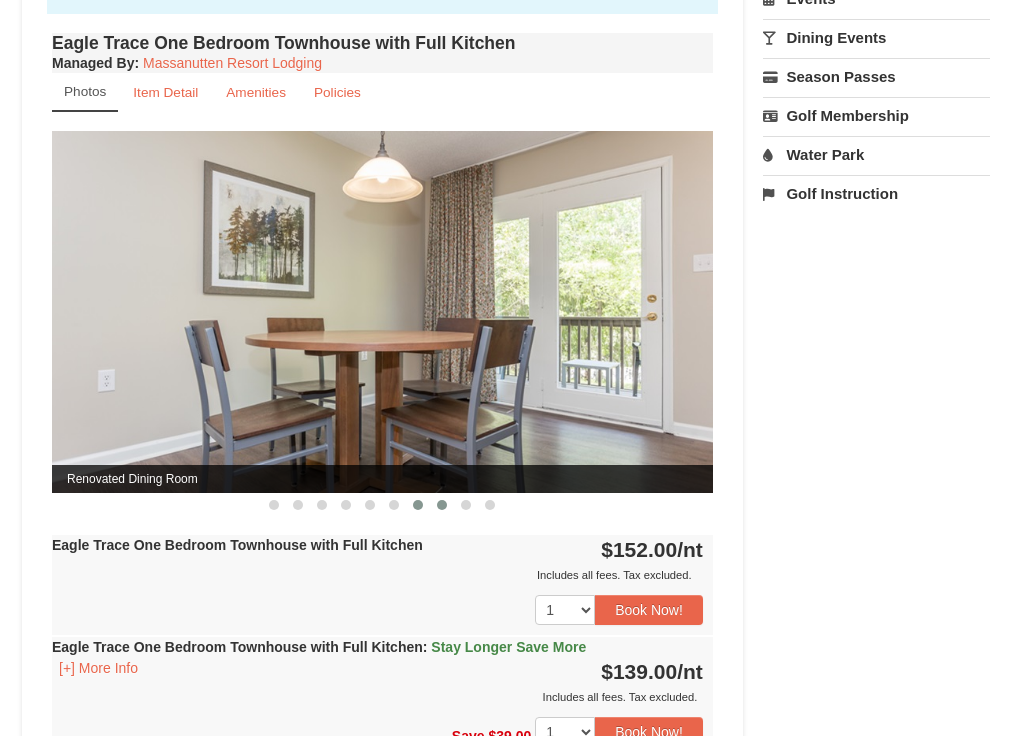 click at bounding box center [442, 505] 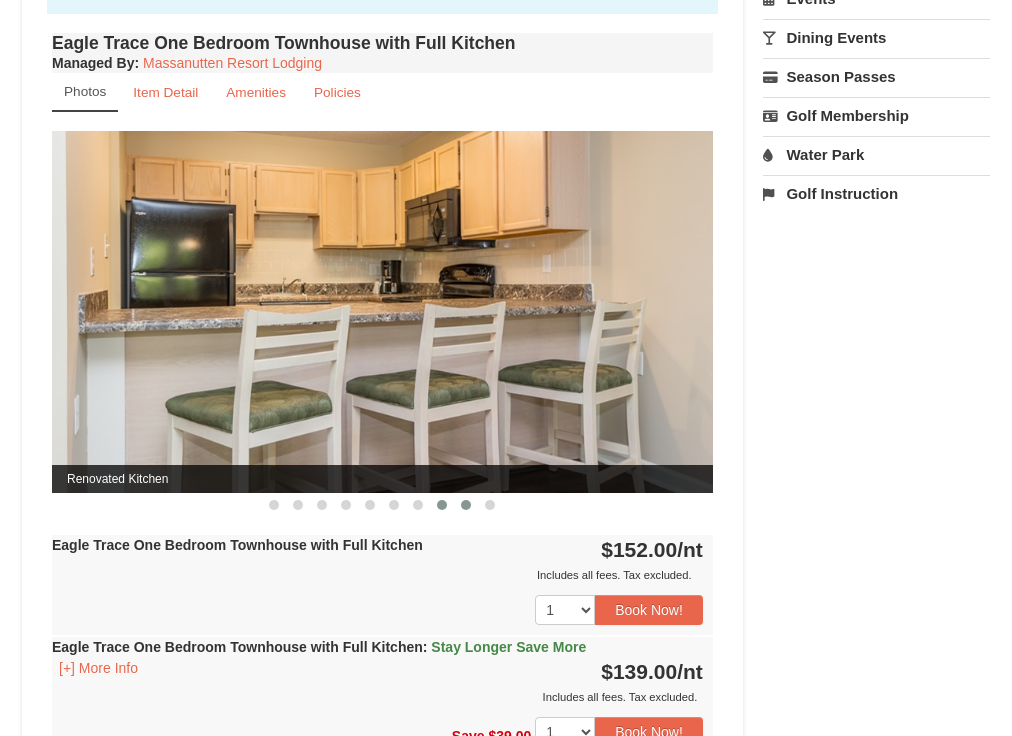 click at bounding box center (466, 505) 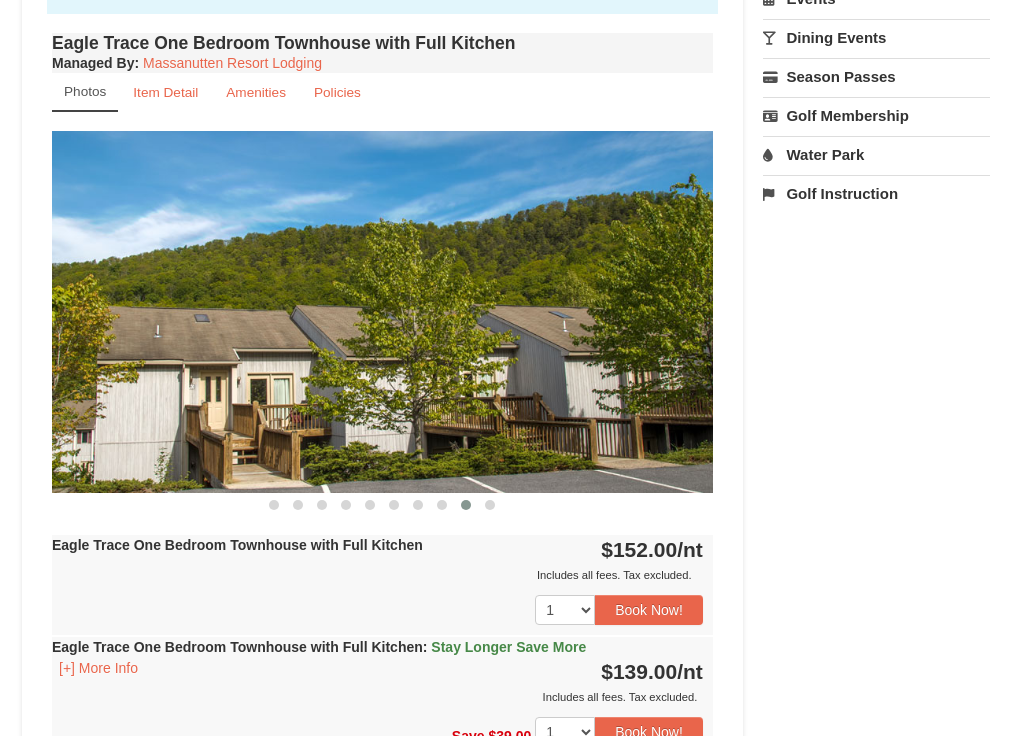 click at bounding box center [382, 503] 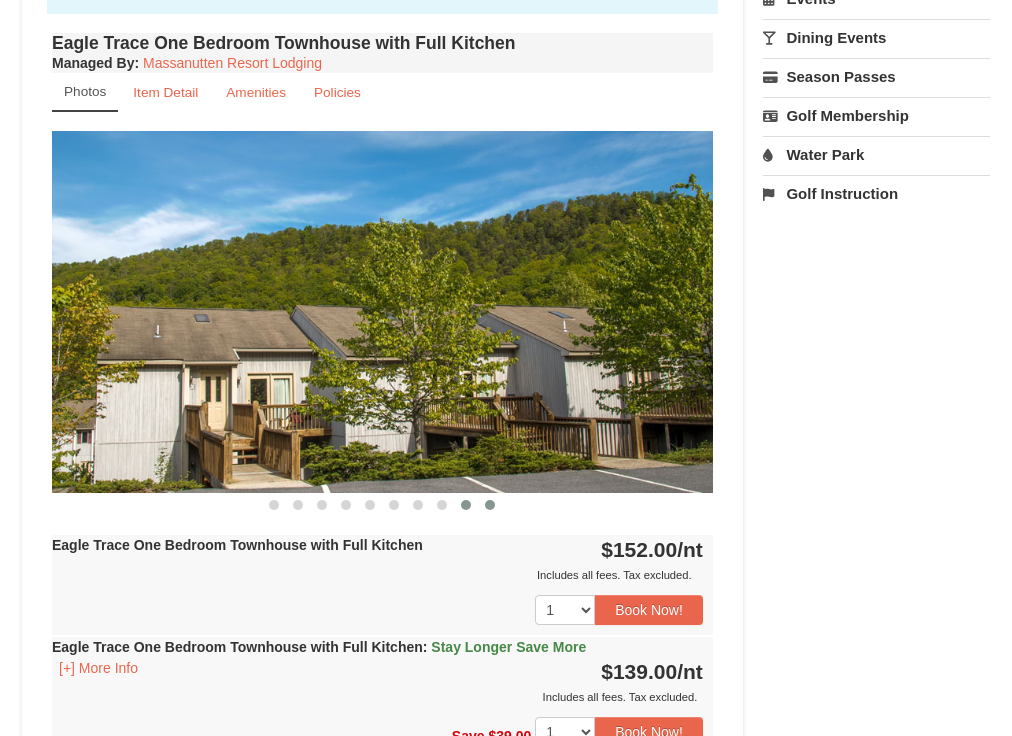 click at bounding box center [490, 505] 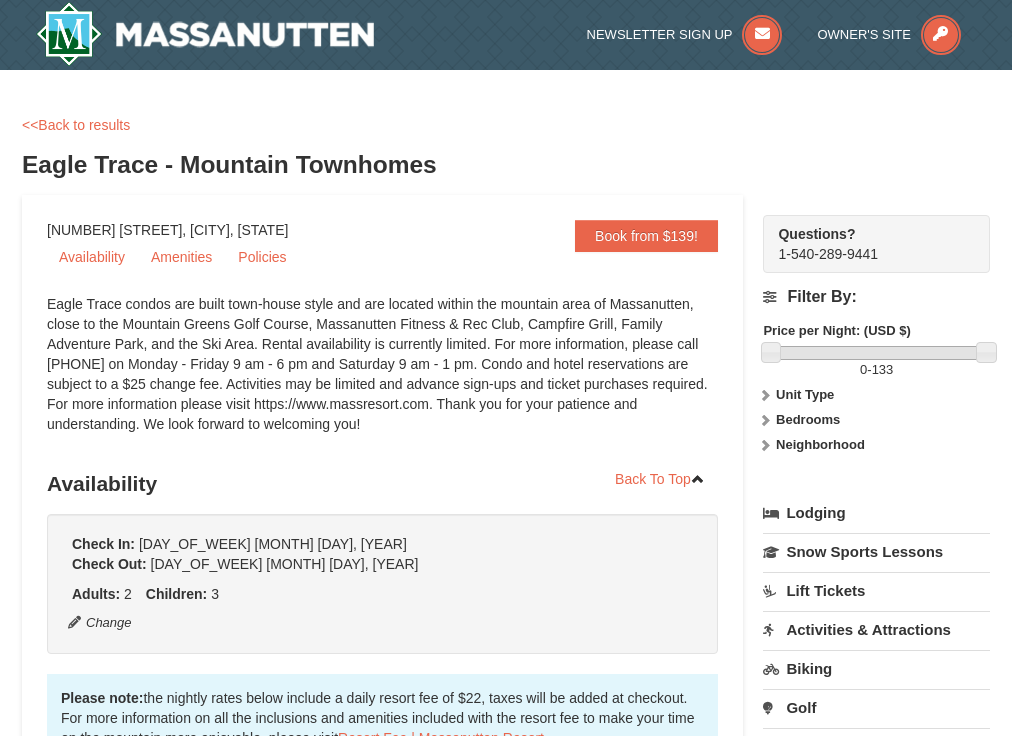 scroll, scrollTop: 0, scrollLeft: 0, axis: both 